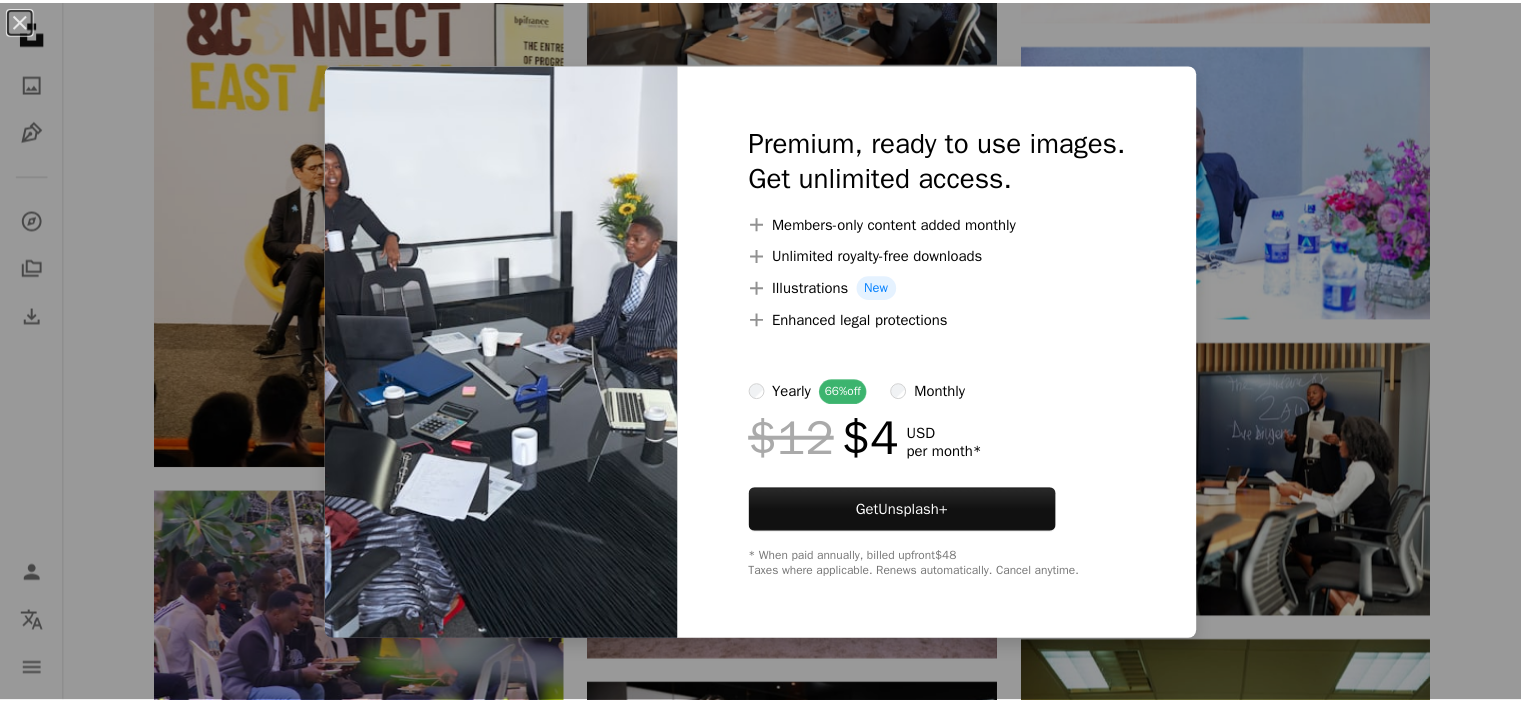 scroll, scrollTop: 2300, scrollLeft: 0, axis: vertical 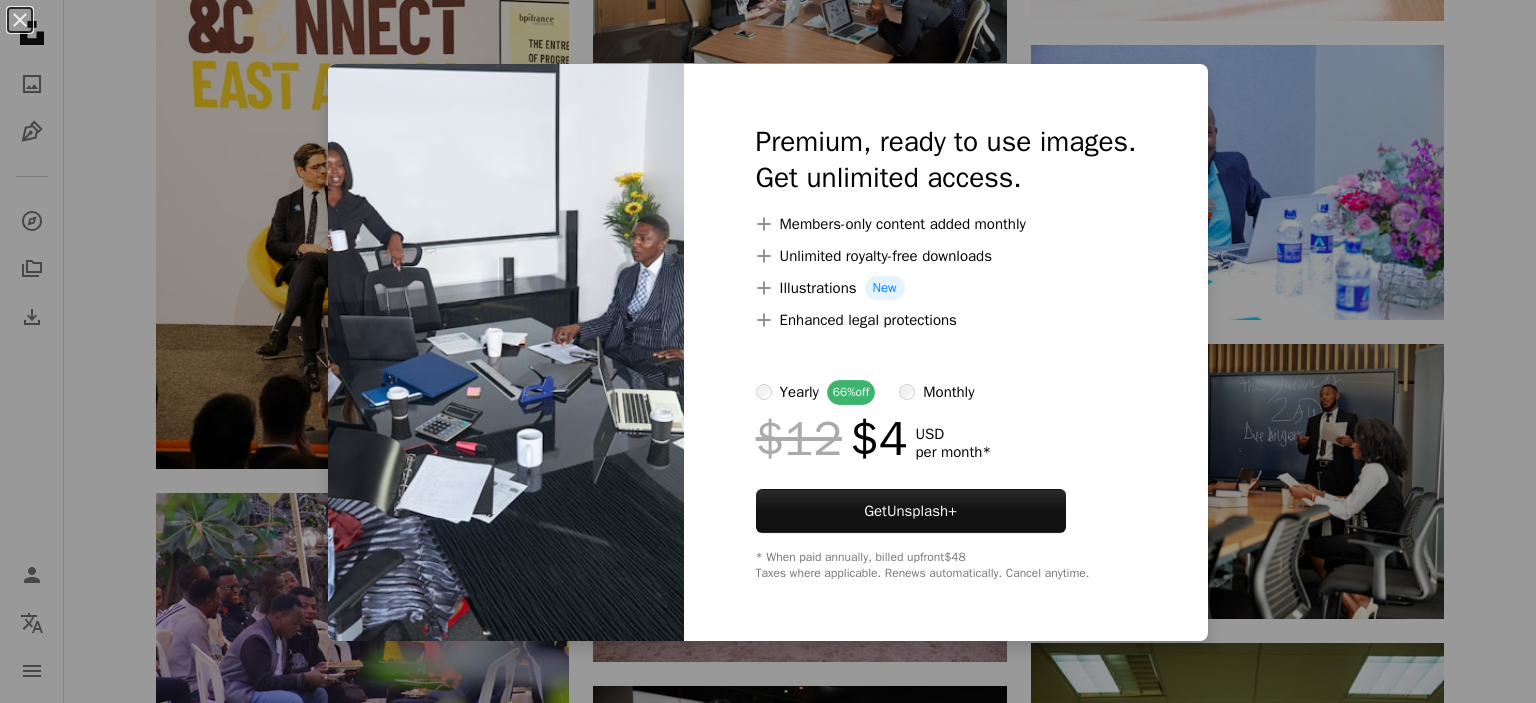 click on "An X shape Premium, ready to use images. Get unlimited access. A plus sign Members-only content added monthly A plus sign Unlimited royalty-free downloads A plus sign Illustrations  New A plus sign Enhanced legal protections yearly 66%  off monthly $12   $4 USD per month * Get  Unsplash+ * When paid annually, billed upfront  $48 Taxes where applicable. Renews automatically. Cancel anytime." at bounding box center [768, 351] 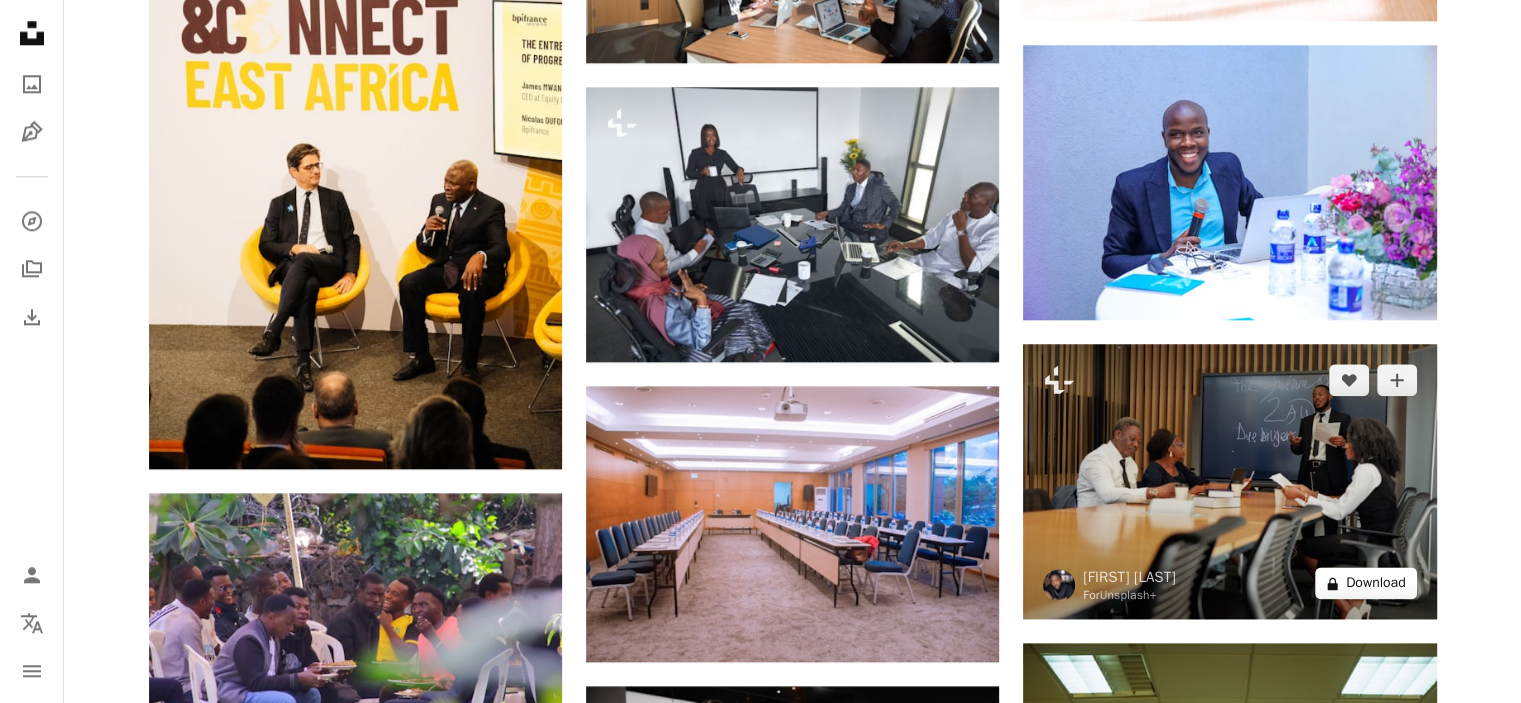 click on "A lock Download" at bounding box center [1366, 583] 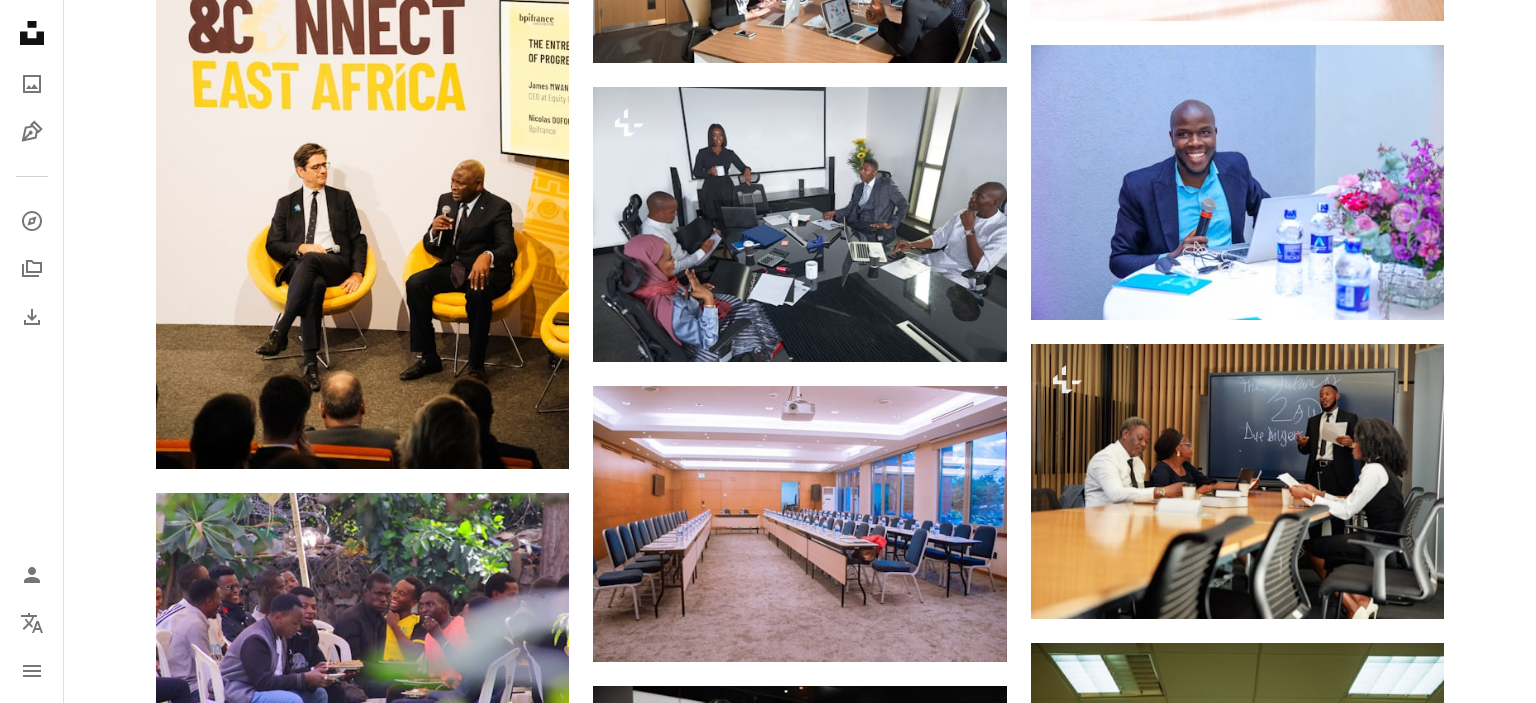 click on "An X shape Premium, ready to use images. Get unlimited access. A plus sign Members-only content added monthly A plus sign Unlimited royalty-free downloads A plus sign Illustrations  New A plus sign Enhanced legal protections yearly 66%  off monthly $12   $4 USD per month * Get  Unsplash+ * When paid annually, billed upfront  $48 Taxes where applicable. Renews automatically. Cancel anytime." at bounding box center (768, 6945) 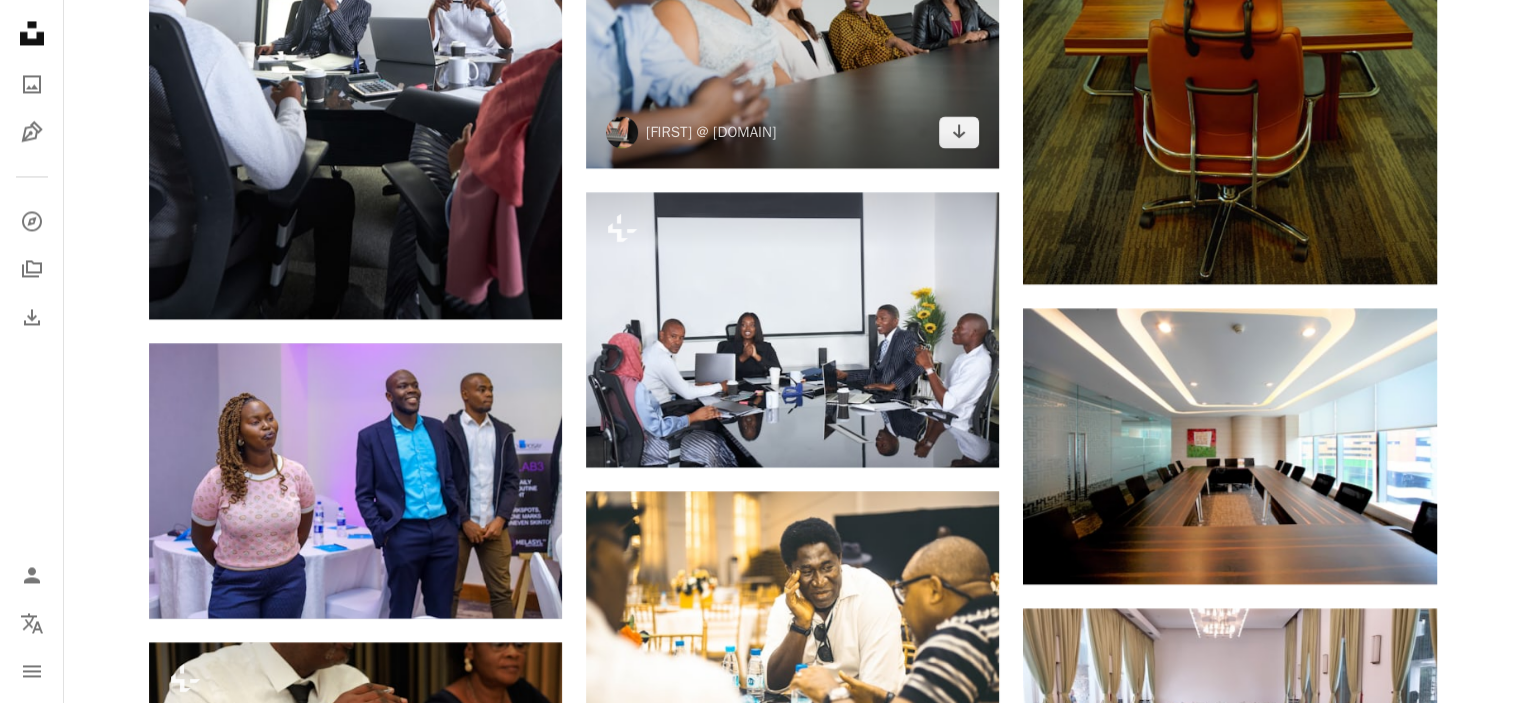 scroll, scrollTop: 3400, scrollLeft: 0, axis: vertical 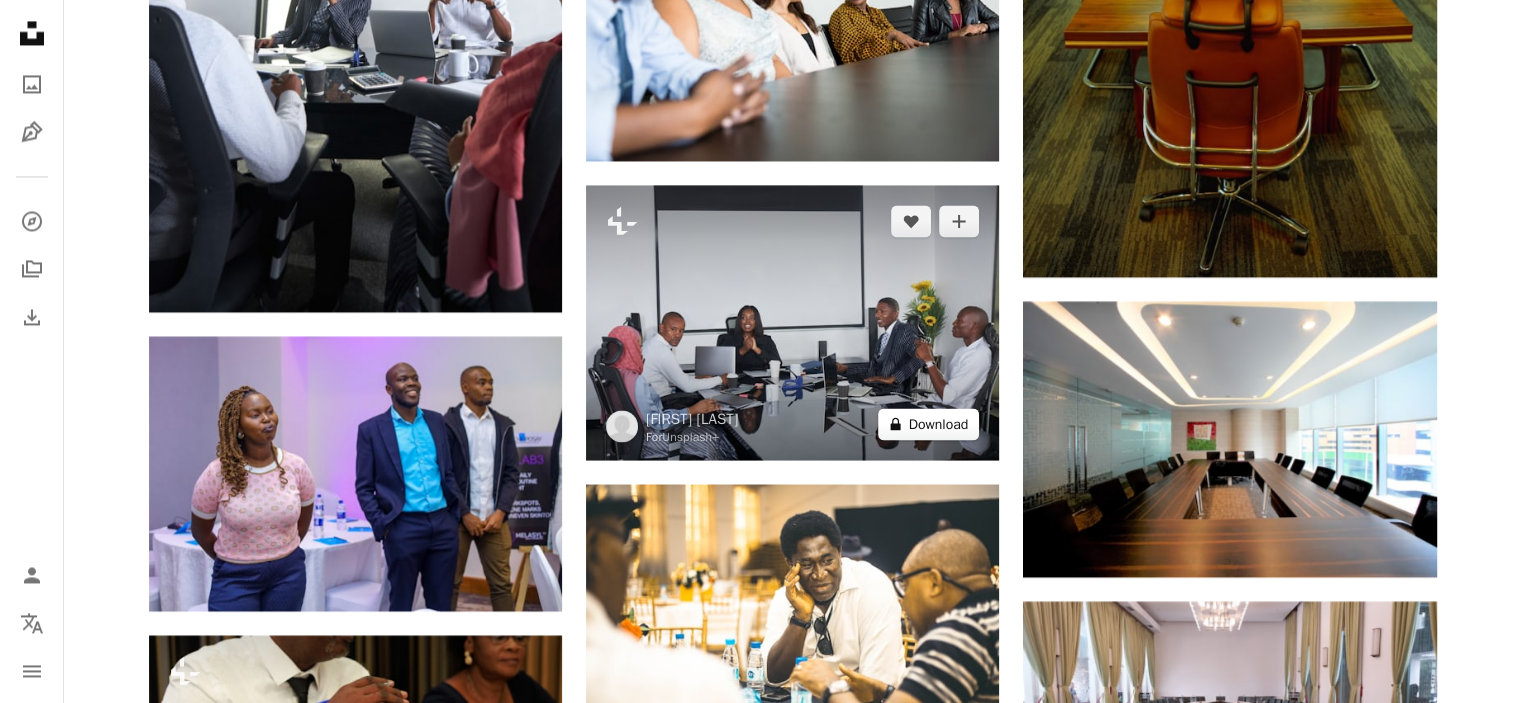 click on "A lock Download" at bounding box center [929, 424] 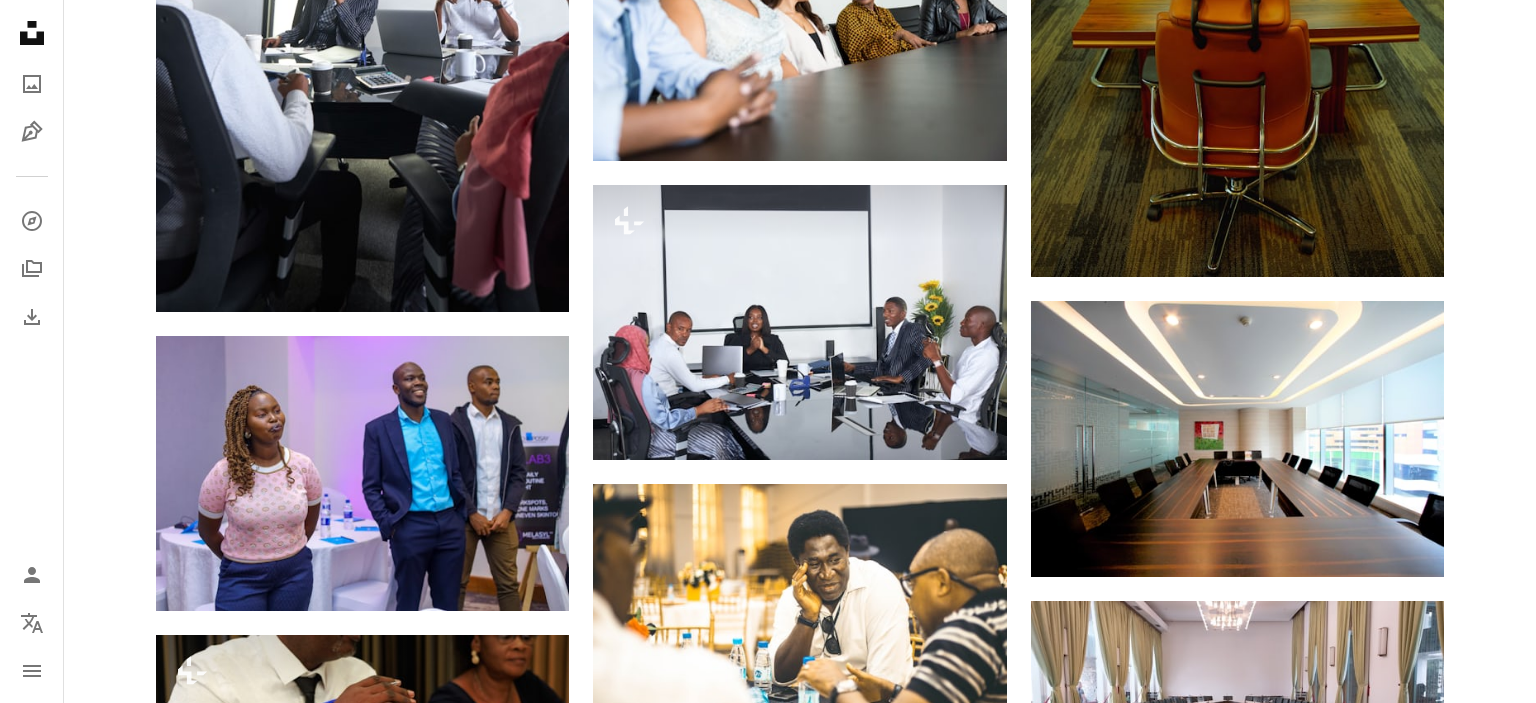 click on "An X shape Premium, ready to use images. Get unlimited access. A plus sign Members-only content added monthly A plus sign Unlimited royalty-free downloads A plus sign Illustrations  New A plus sign Enhanced legal protections yearly 66%  off monthly $12   $4 USD per month * Get  Unsplash+ * When paid annually, billed upfront  $48 Taxes where applicable. Renews automatically. Cancel anytime." at bounding box center (768, 5845) 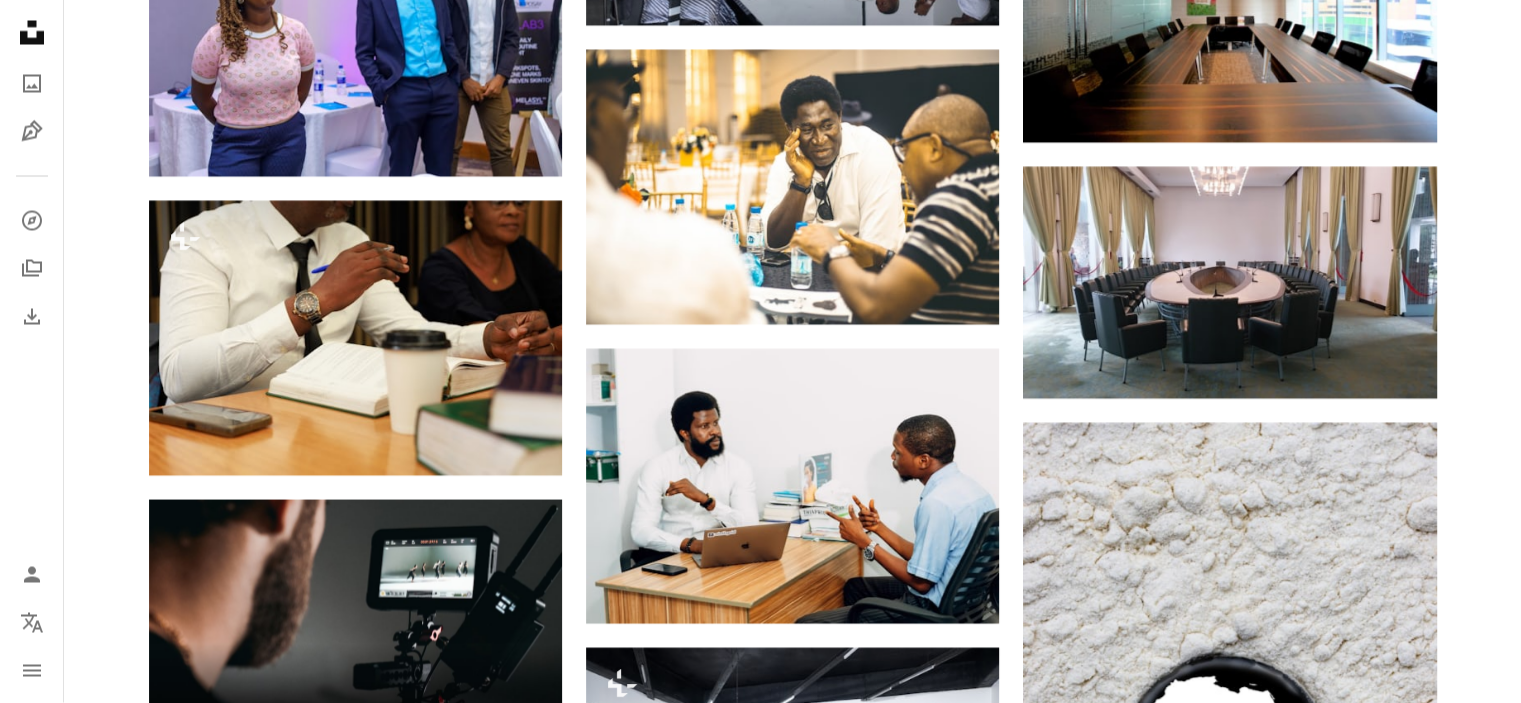 scroll, scrollTop: 3800, scrollLeft: 0, axis: vertical 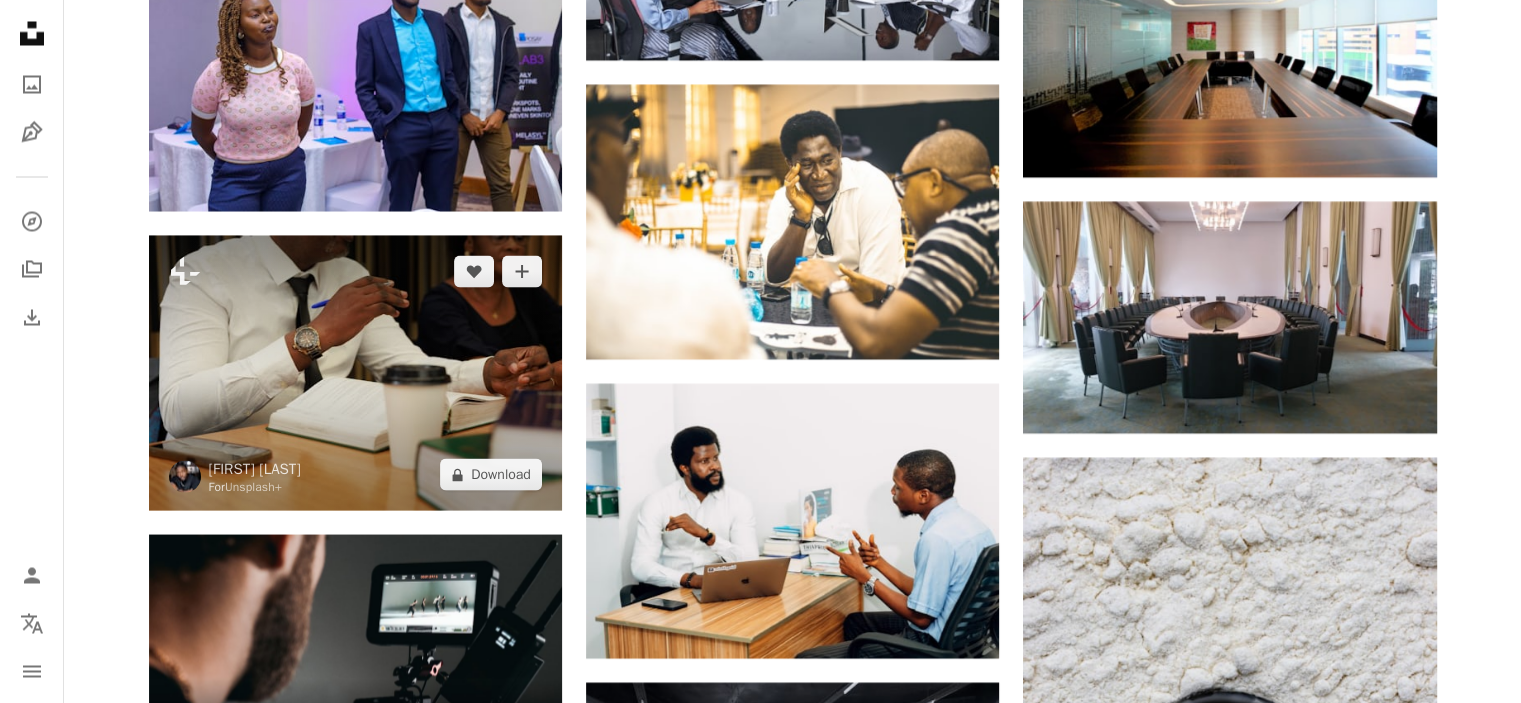 click at bounding box center [355, 372] 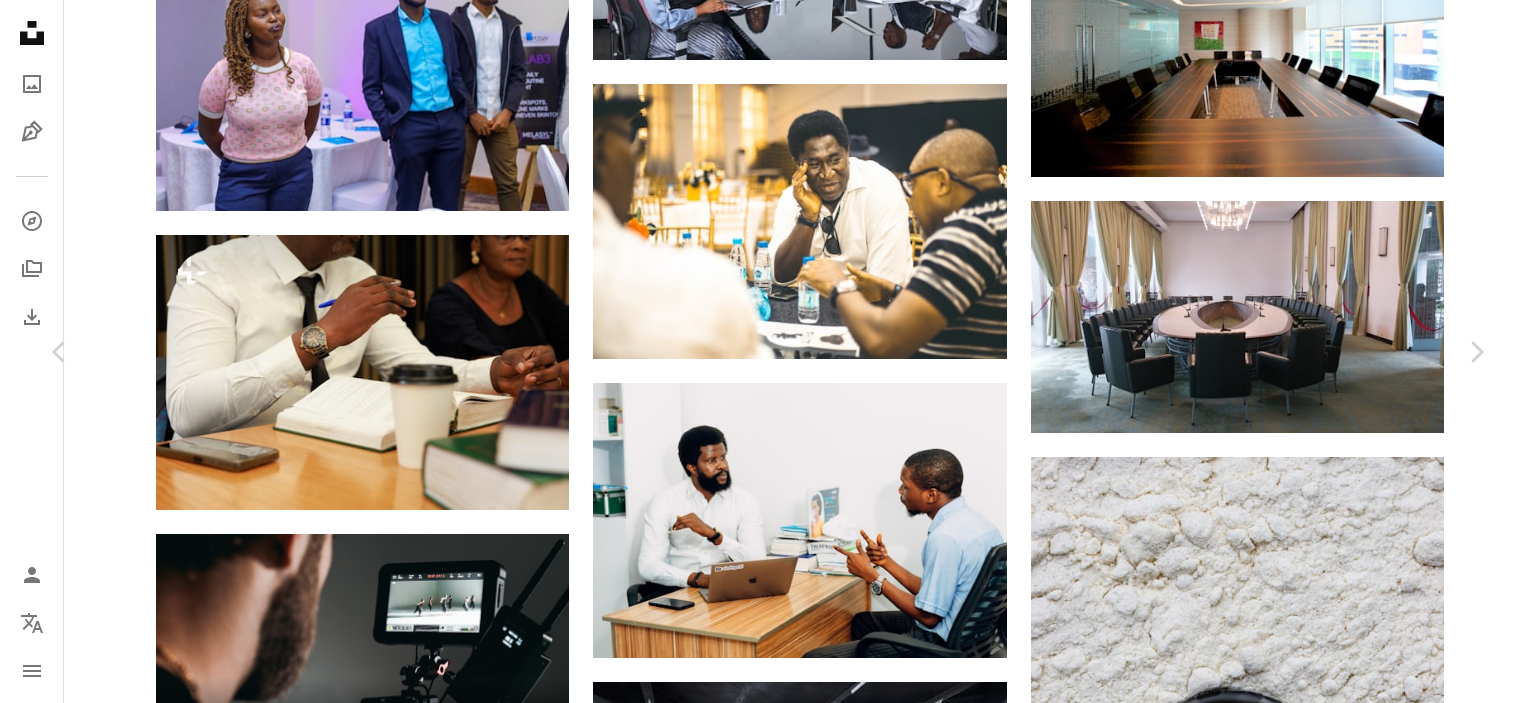 click on "An X shape Chevron left Chevron right [FIRST] [LAST] For Unsplash+ A heart A plus sign A lock Download Zoom in A forward-right arrow Share More Actions A map marker [CITY], [COUNTRY] Calendar outlined Published on March 25, 2025 Camera Canon, EOS R6m2 Safety Licensed under the Unsplash+ License law lawyer law firm lawyers attorney solicitor lawfirm legal office nigeria lagos Public domain images From this series Chevron right Plus sign for Unsplash+ Plus sign for Unsplash+ Plus sign for Unsplash+ Plus sign for Unsplash+ Plus sign for Unsplash+ Plus sign for Unsplash+ Plus sign for Unsplash+ Plus sign for Unsplash+ Plus sign for Unsplash+ Plus sign for Unsplash+ Related images Plus sign for Unsplash+ A heart A plus sign Curated Lifestyle For Unsplash+ A lock Download Plus sign for Unsplash+ A heart A plus sign [FIRST] [LAST] For Unsplash+ A lock Download Plus sign for Unsplash+ A heart A plus sign Getty Images For Unsplash+ A lock Download Plus sign for Unsplash+ A heart A plus sign Curated Lifestyle For For" at bounding box center (768, 5445) 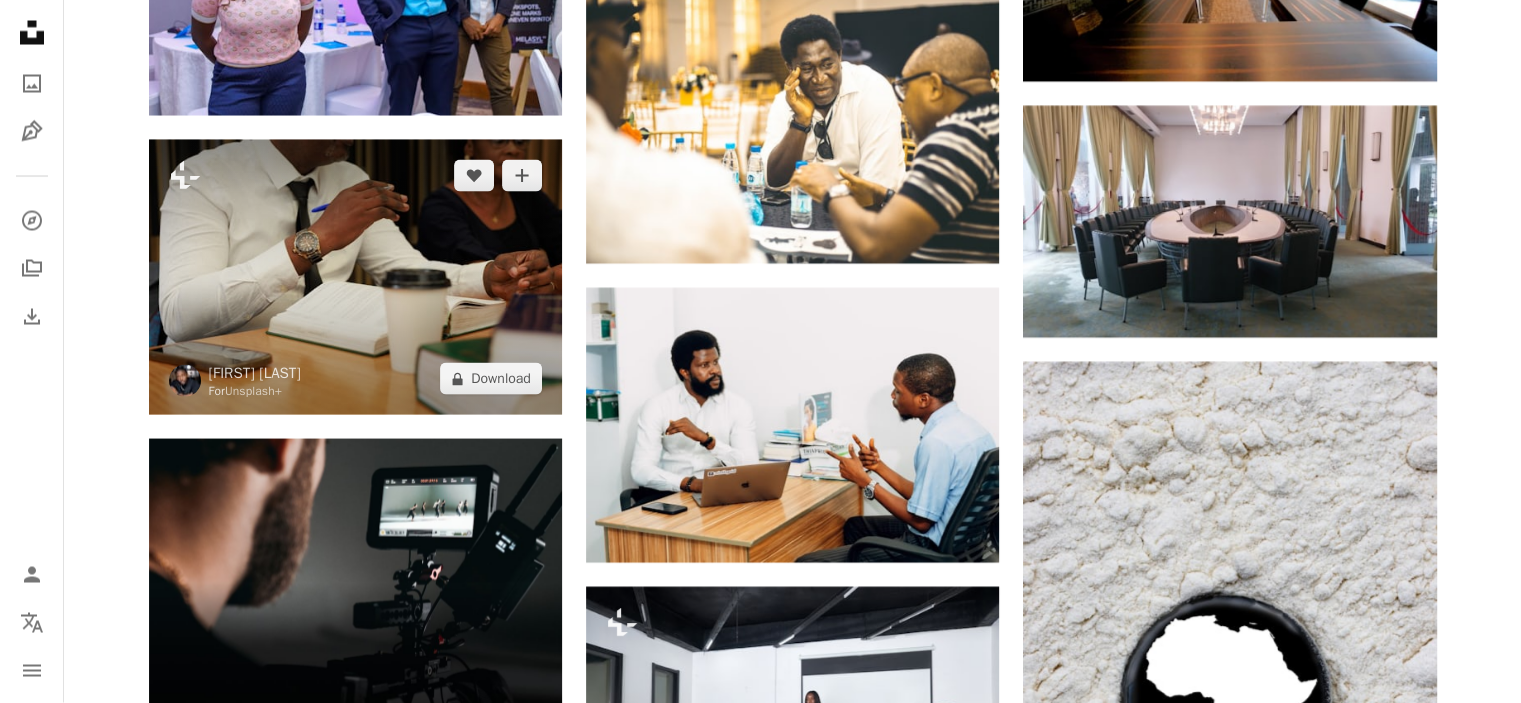 scroll, scrollTop: 4100, scrollLeft: 0, axis: vertical 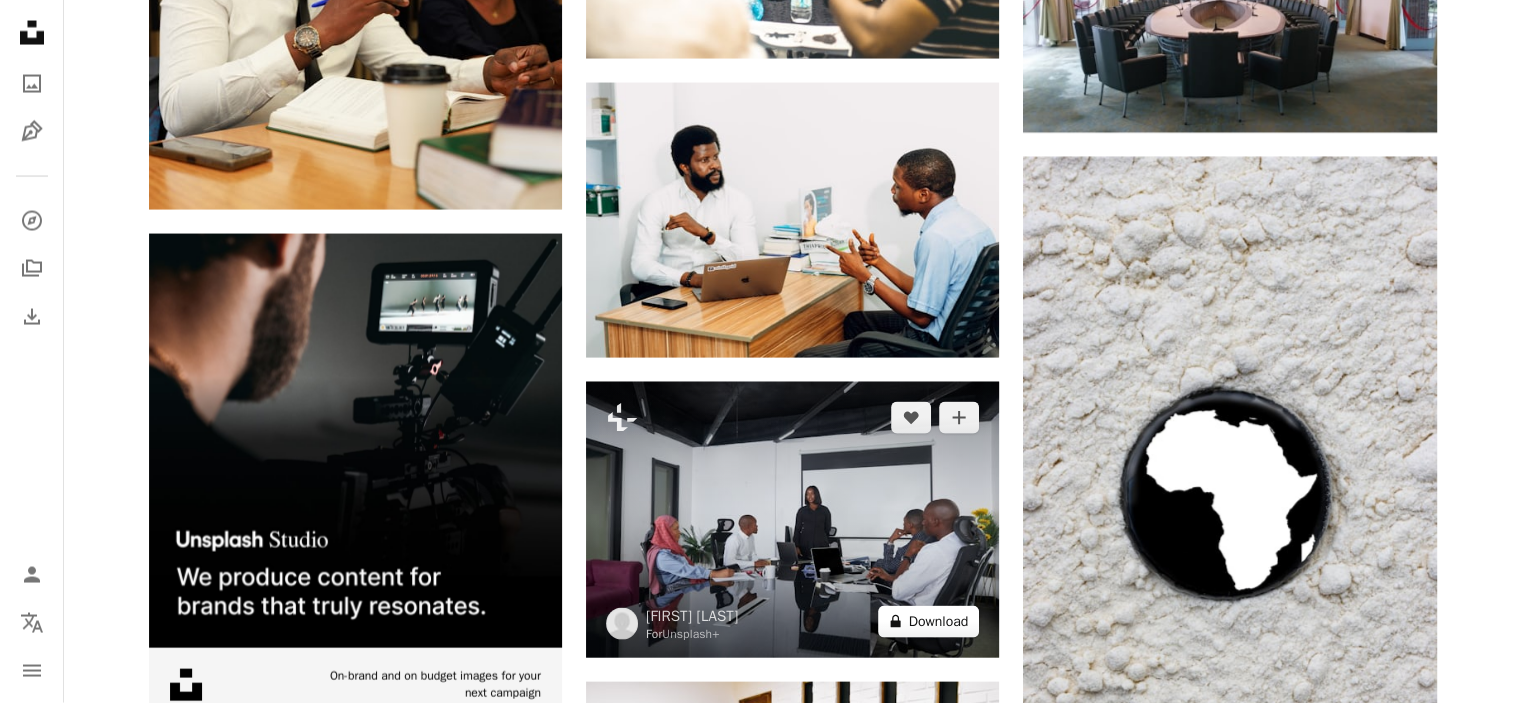 click on "A lock Download" at bounding box center (929, 622) 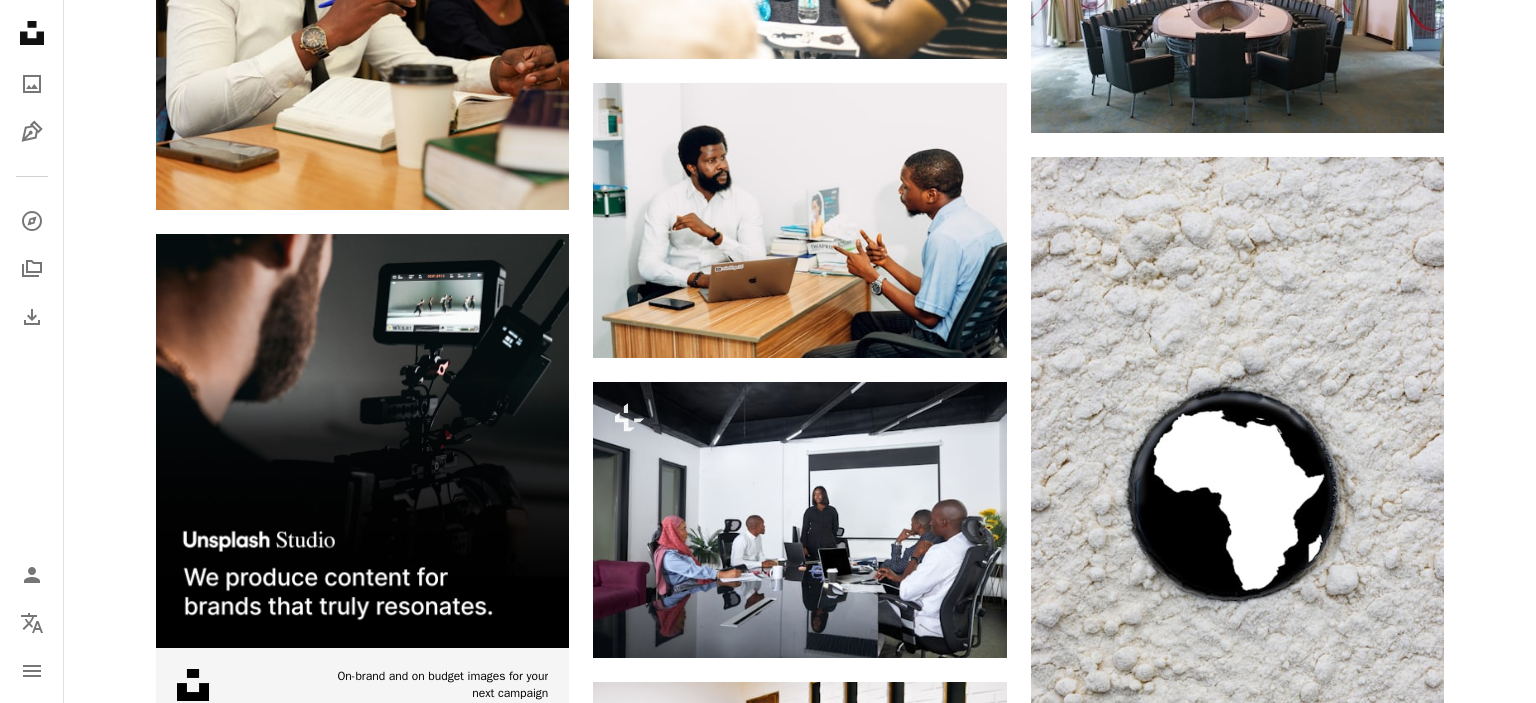 click on "An X shape Premium, ready to use images. Get unlimited access. A plus sign Members-only content added monthly A plus sign Unlimited royalty-free downloads A plus sign Illustrations  New A plus sign Enhanced legal protections yearly 66%  off monthly $12   $4 USD per month * Get  Unsplash+ * When paid annually, billed upfront  $48 Taxes where applicable. Renews automatically. Cancel anytime." at bounding box center (768, 5145) 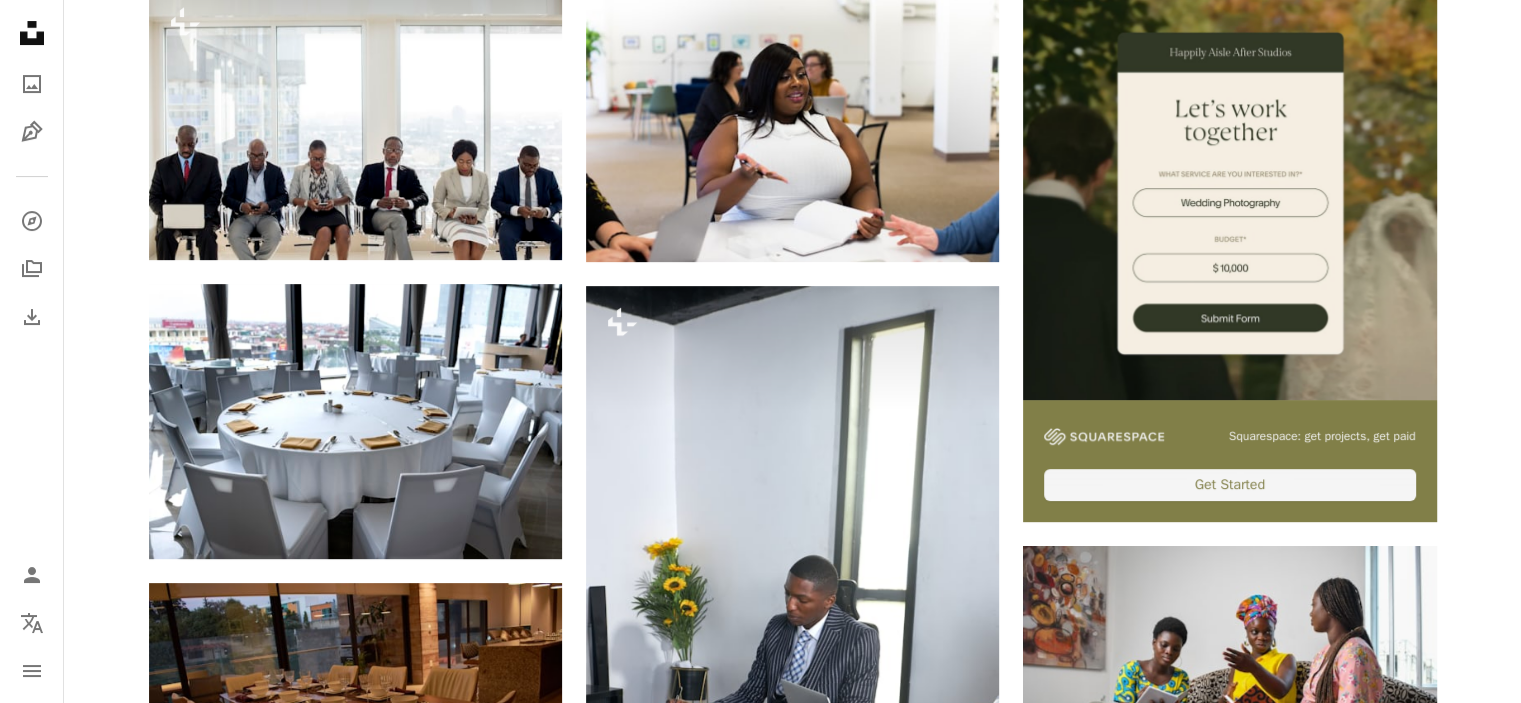 scroll, scrollTop: 0, scrollLeft: 0, axis: both 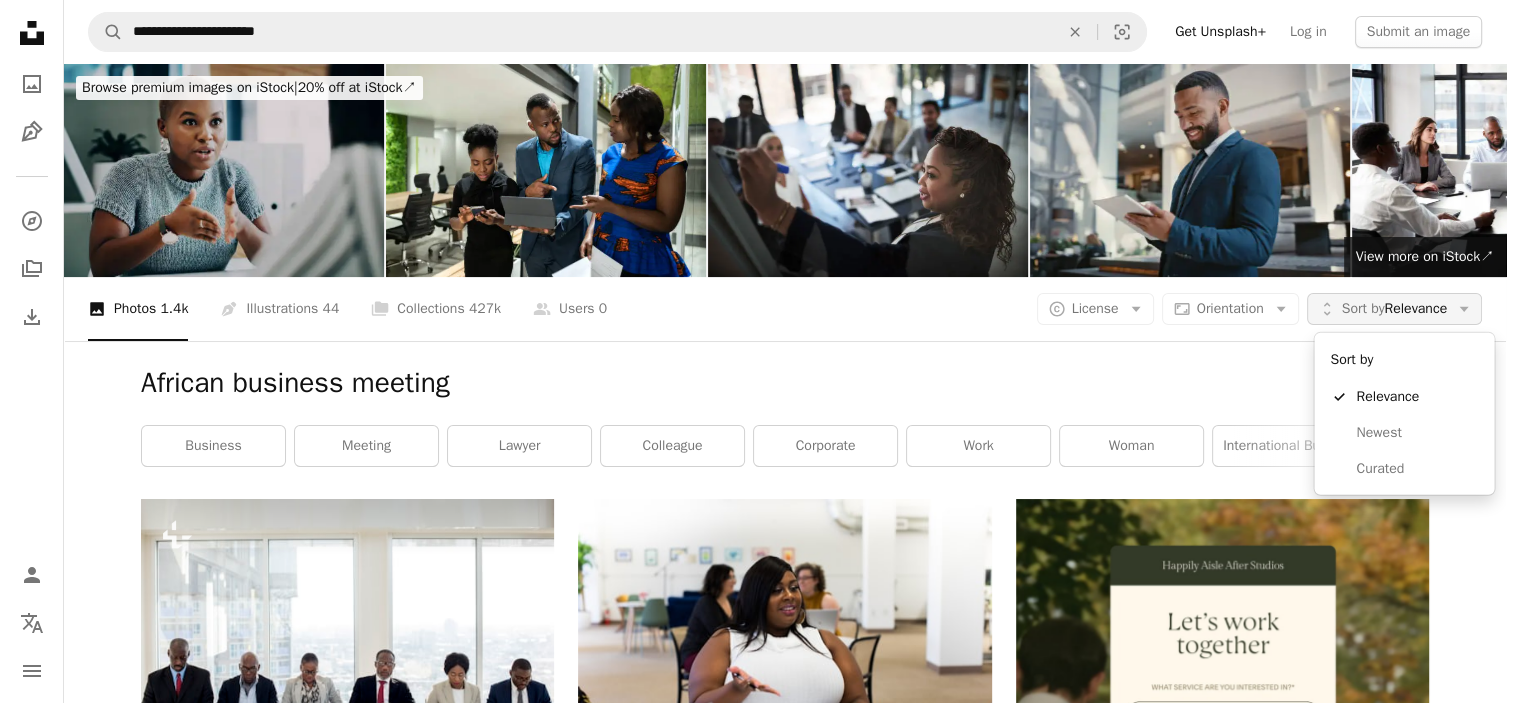 click on "Sort by  Relevance" at bounding box center (1394, 309) 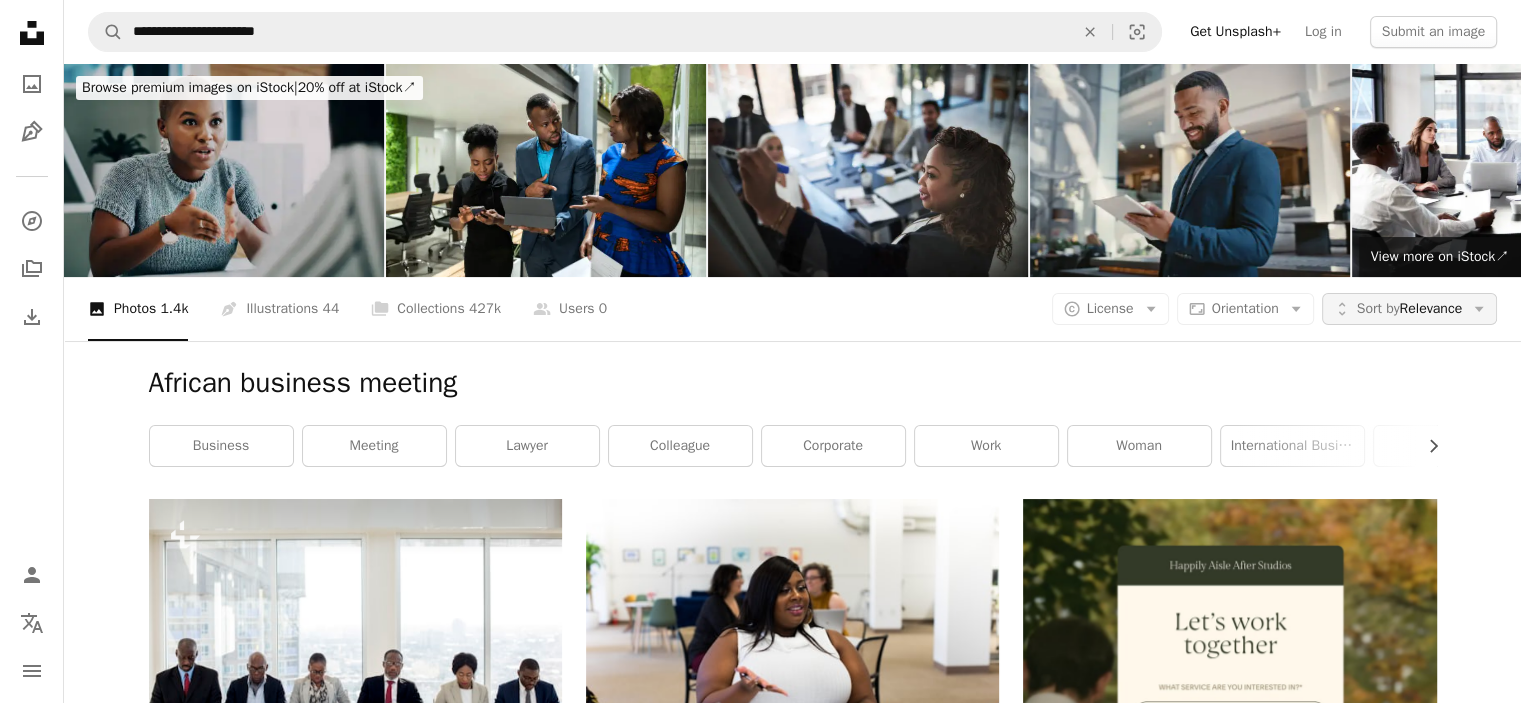 click on "Sort by  Relevance" at bounding box center (1409, 309) 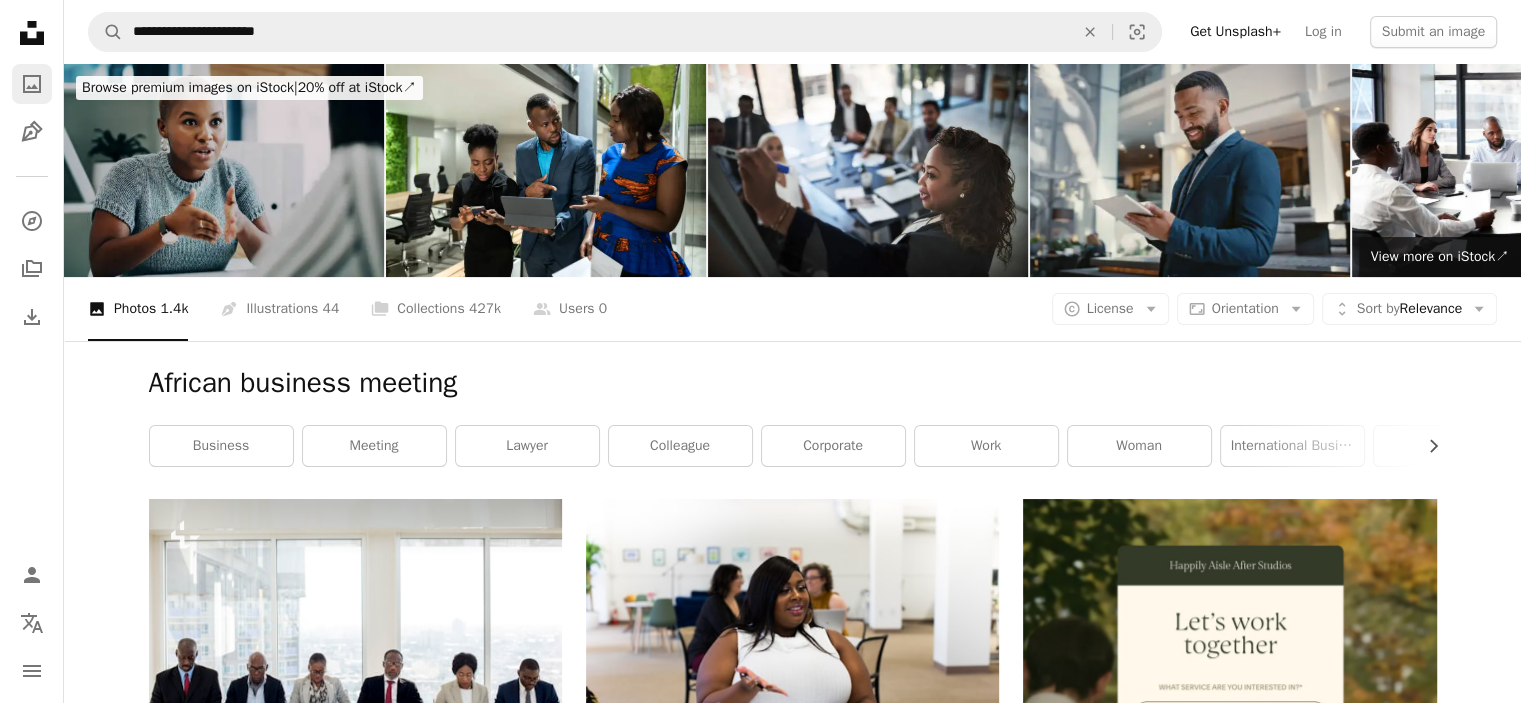 click on "A photo" 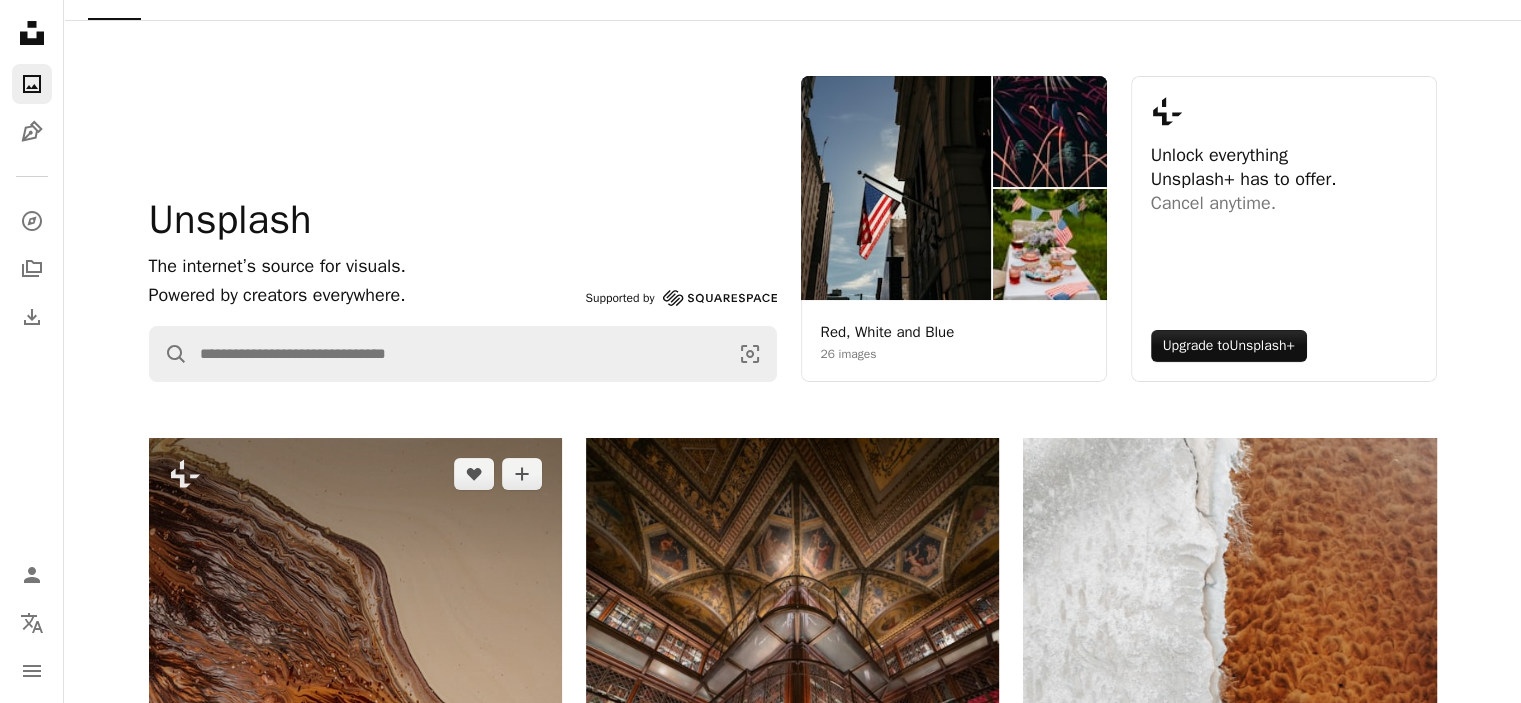 scroll, scrollTop: 0, scrollLeft: 0, axis: both 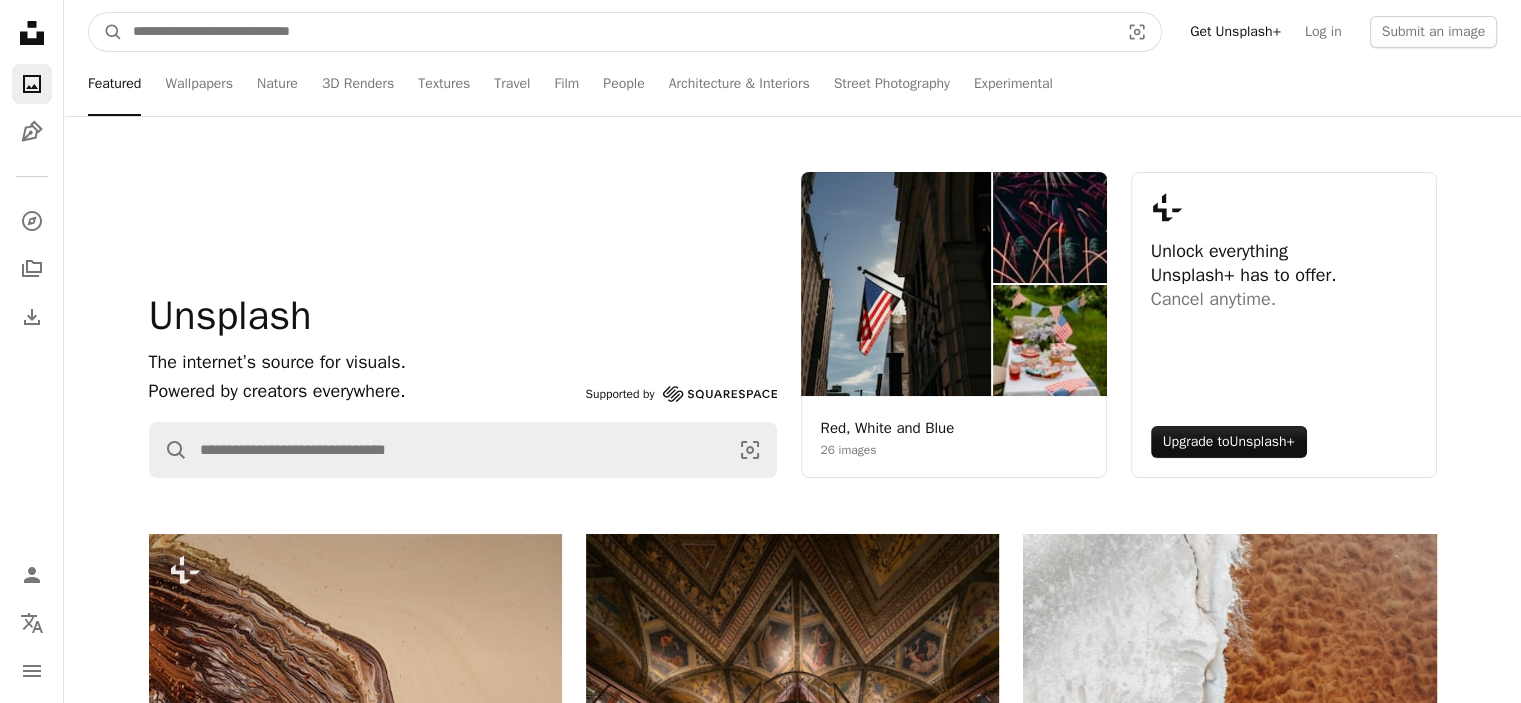 click at bounding box center [618, 32] 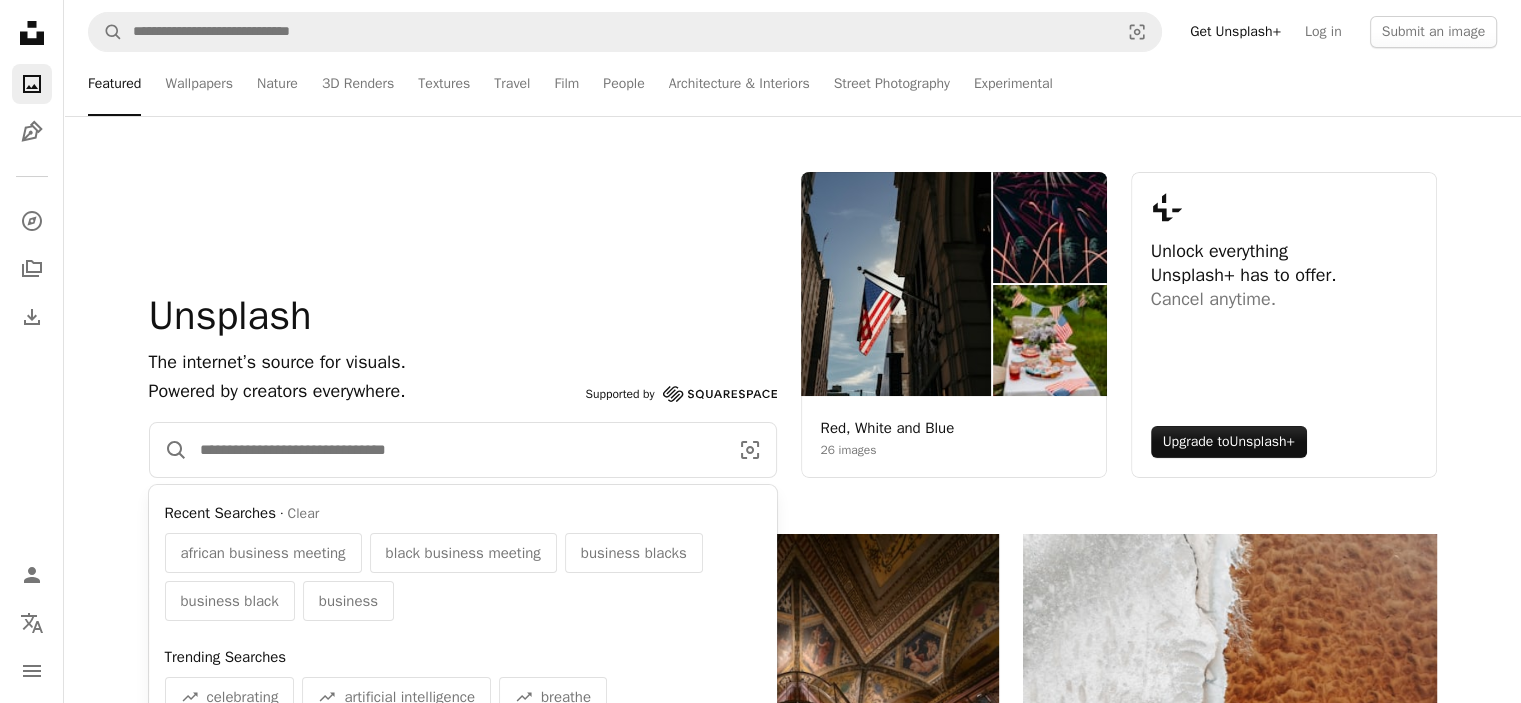 click at bounding box center [456, 450] 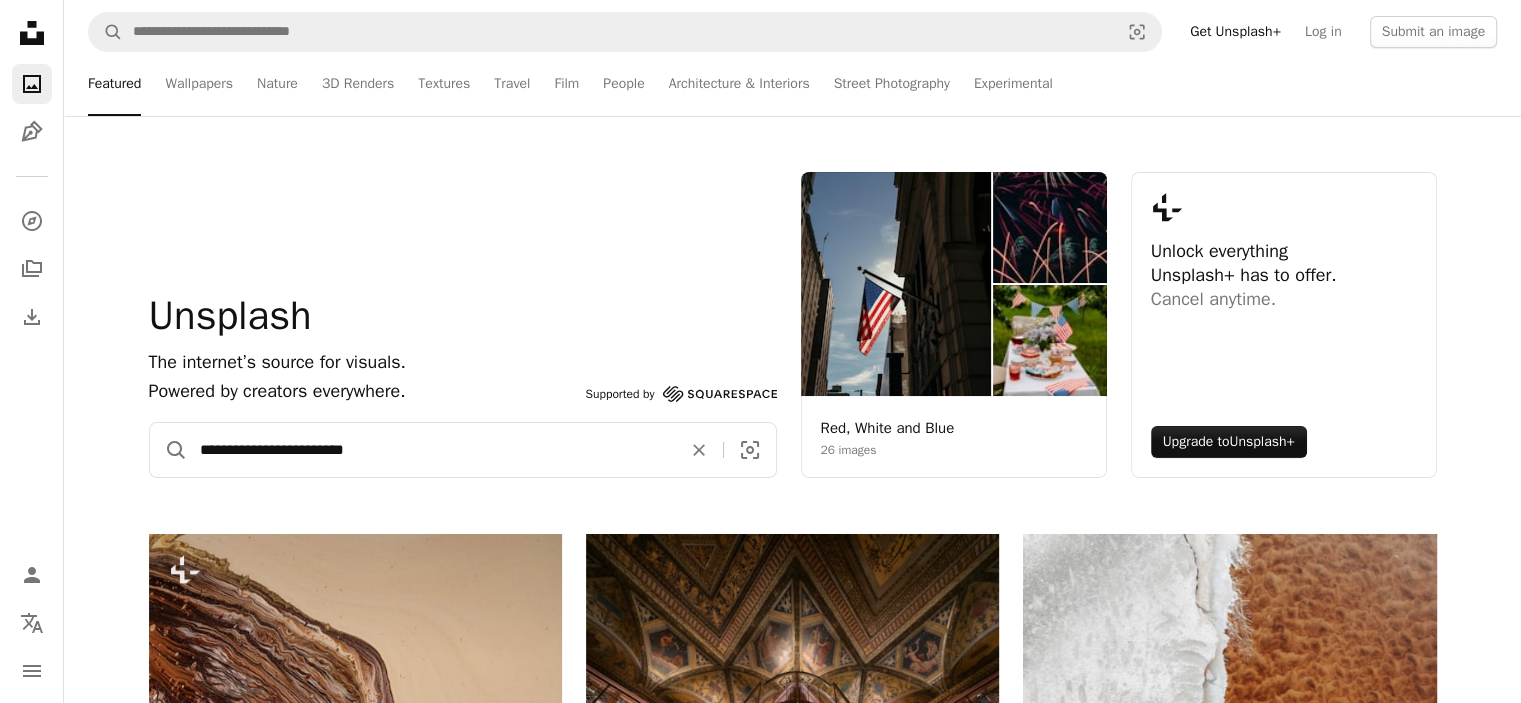 type on "**********" 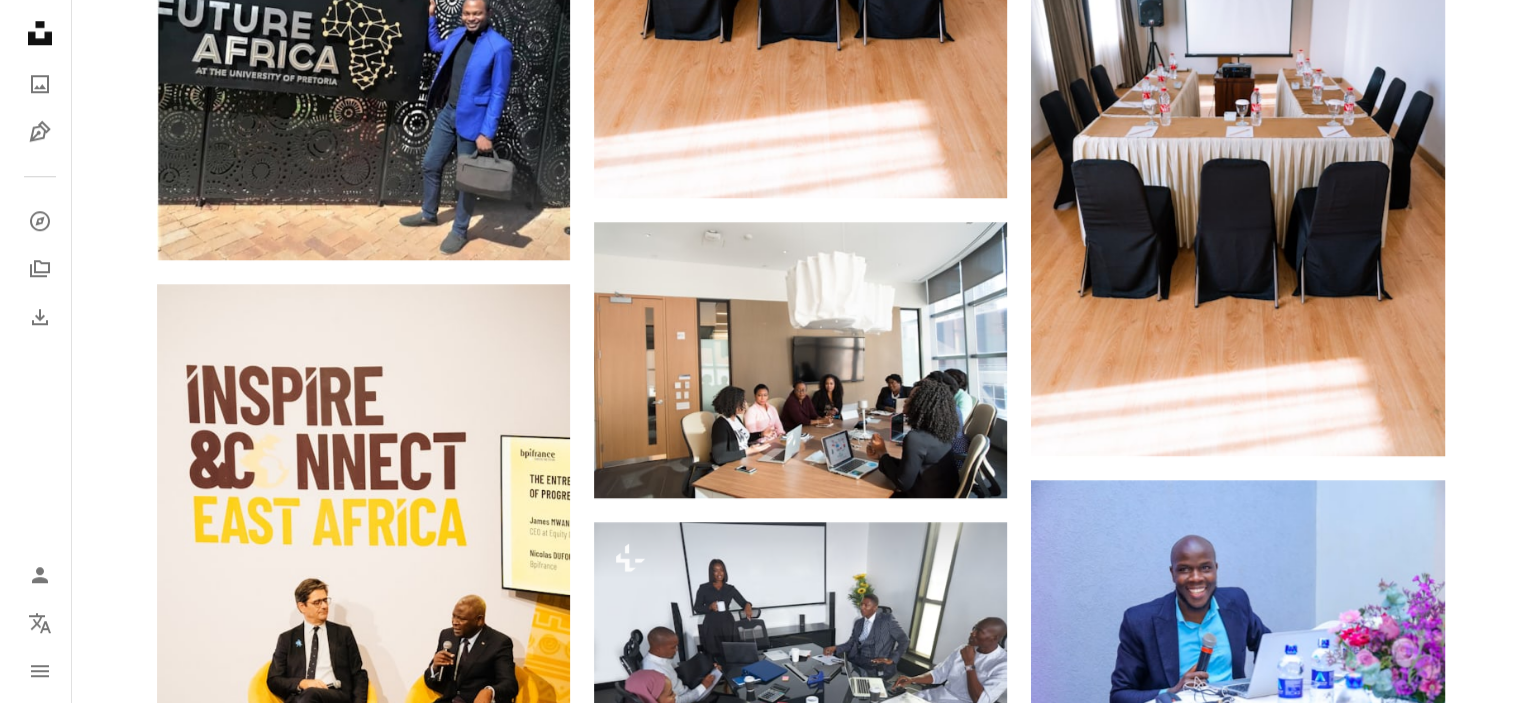 scroll, scrollTop: 1900, scrollLeft: 0, axis: vertical 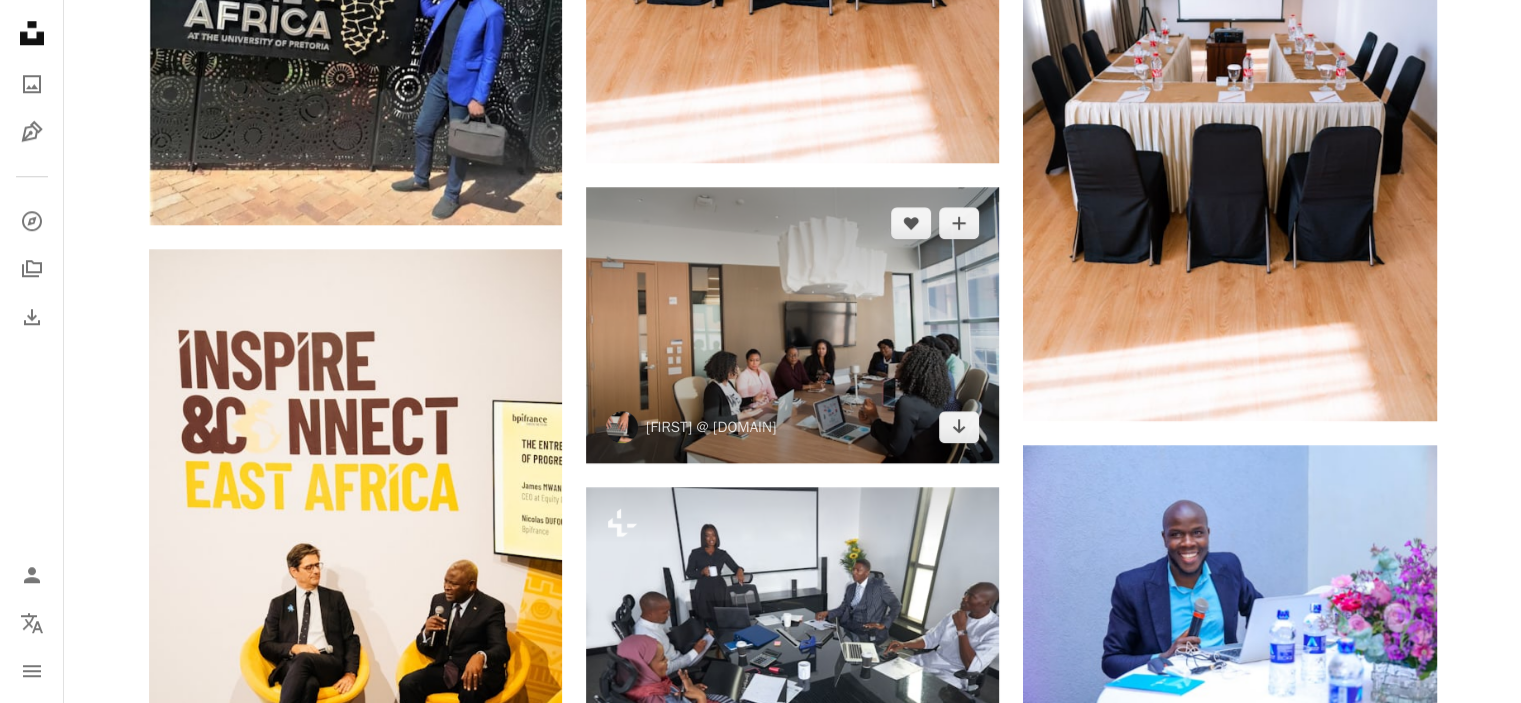 click at bounding box center [792, 325] 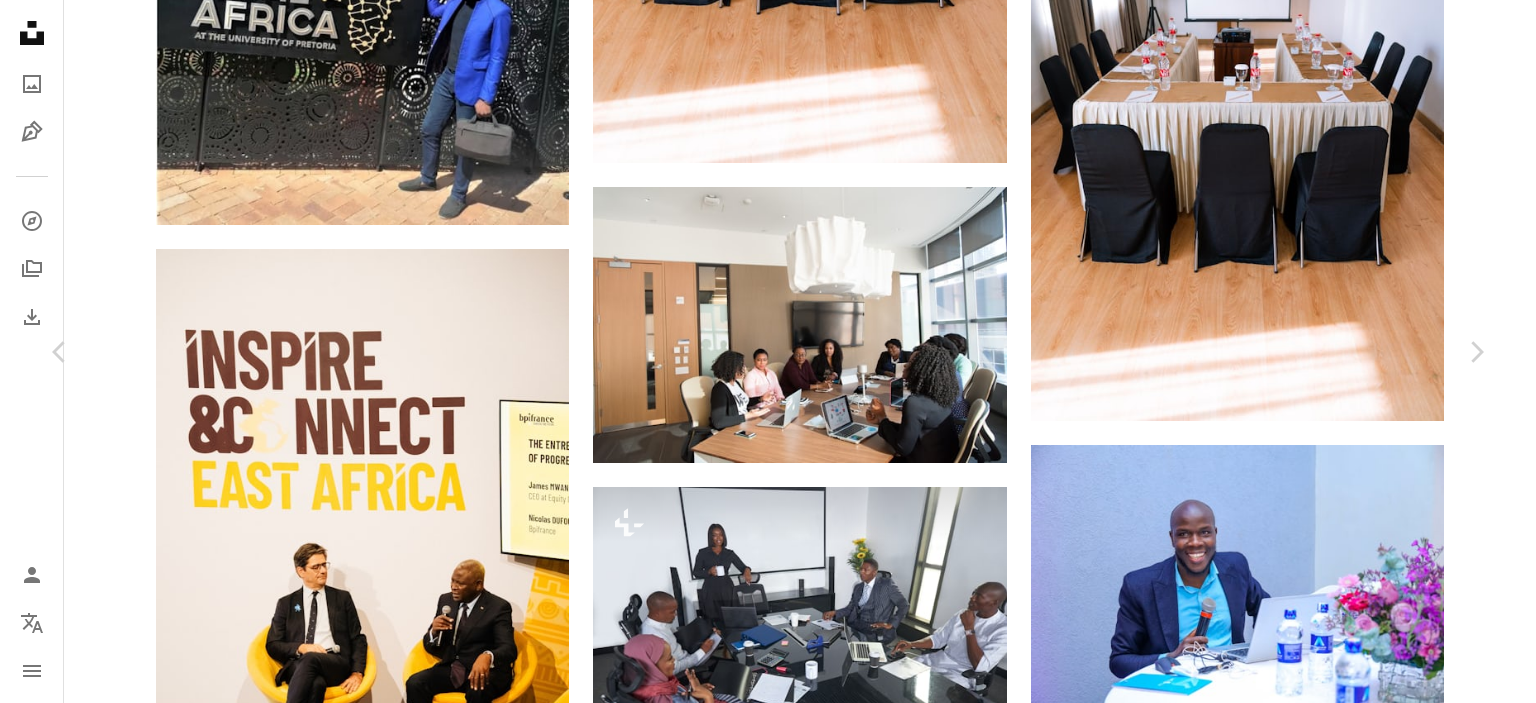 scroll, scrollTop: 800, scrollLeft: 0, axis: vertical 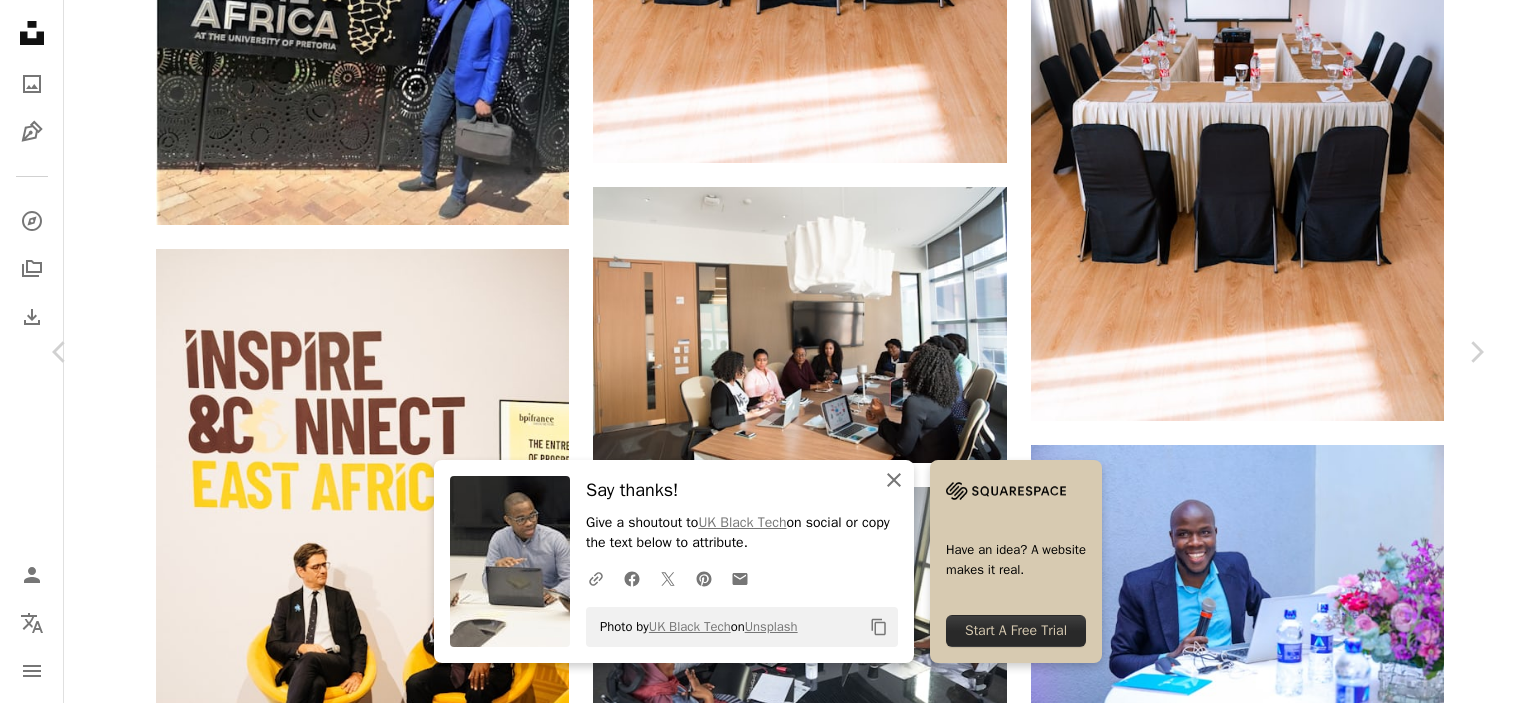 click on "An X shape" 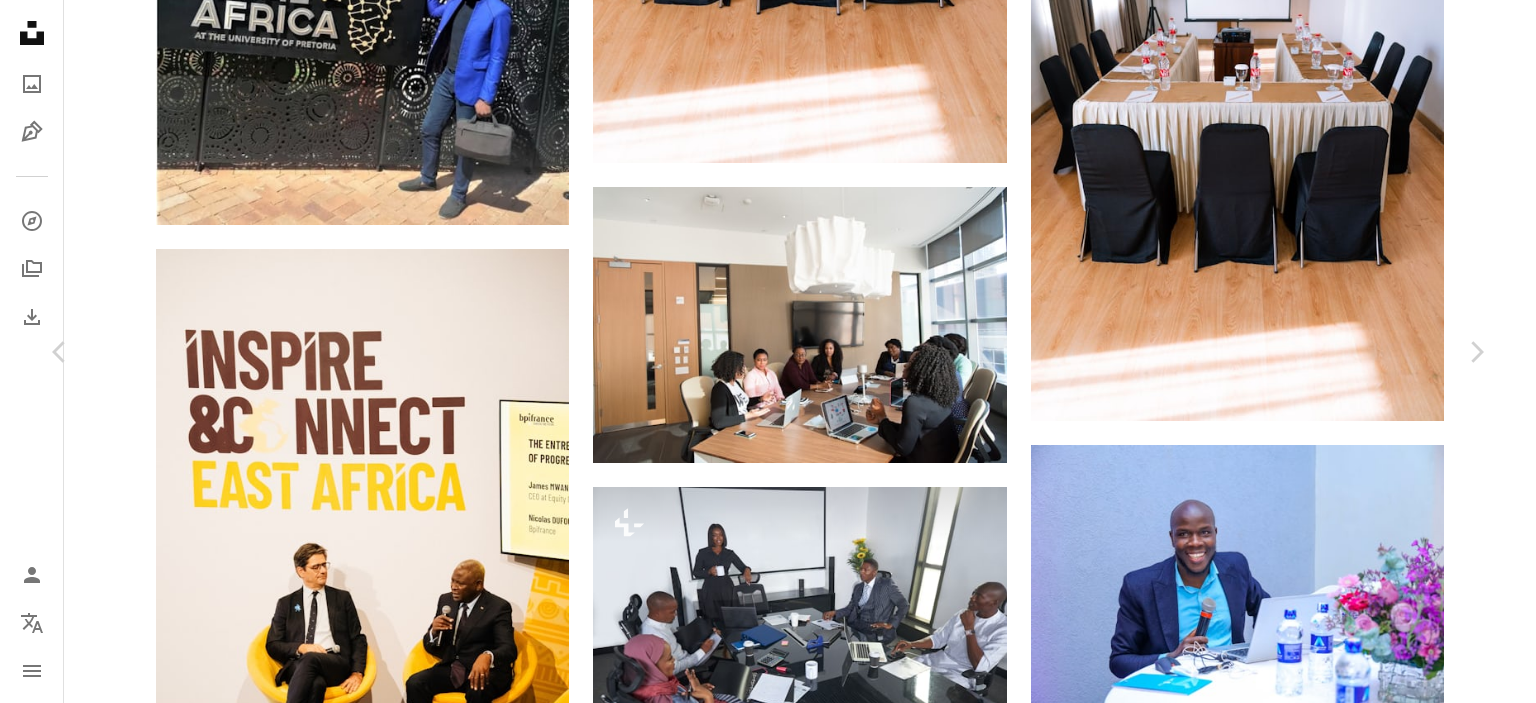 scroll, scrollTop: 1200, scrollLeft: 0, axis: vertical 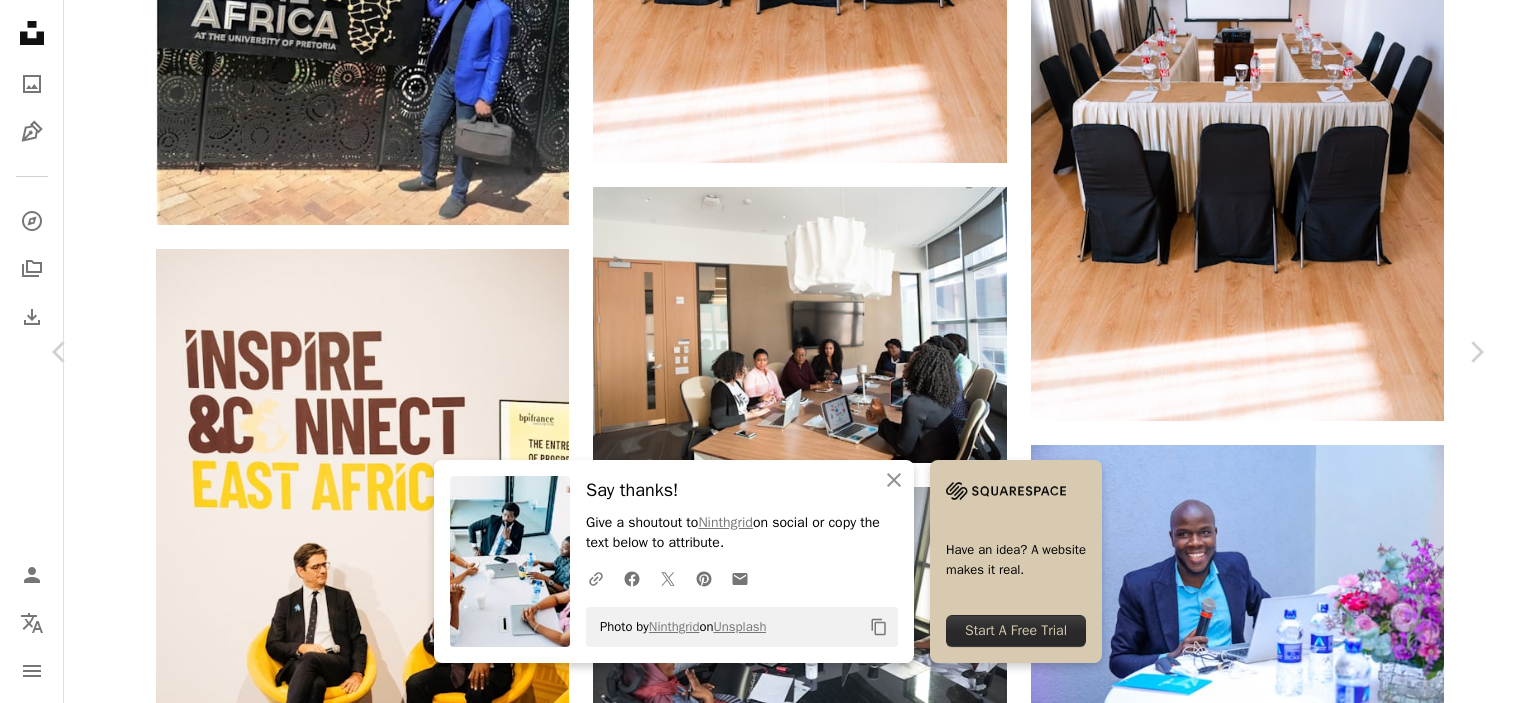 click 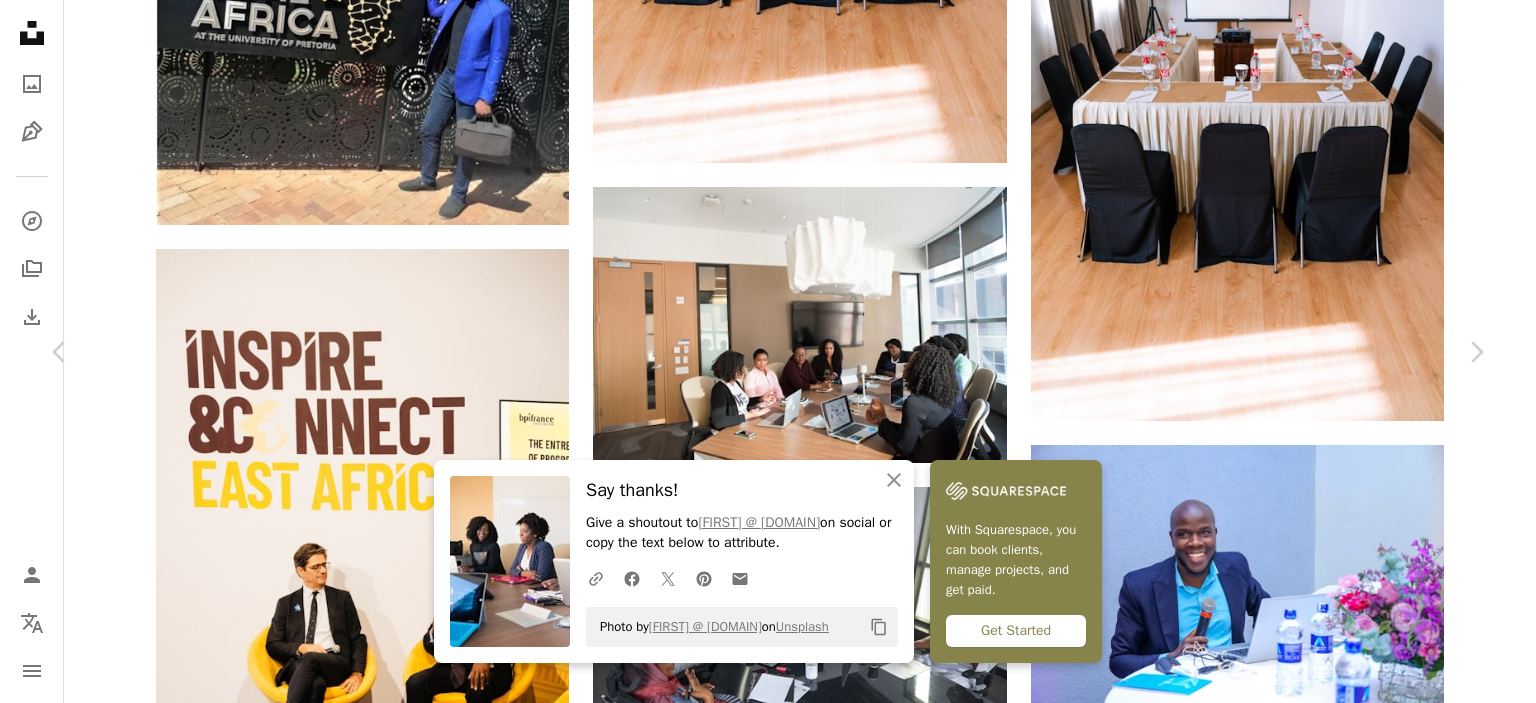 scroll, scrollTop: 0, scrollLeft: 0, axis: both 